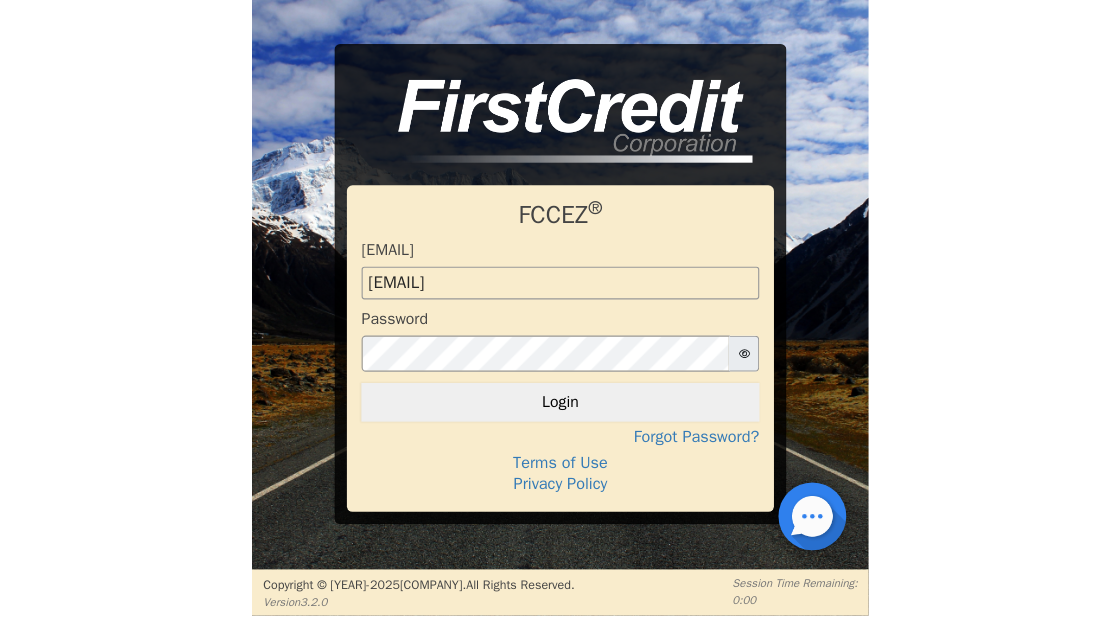 scroll, scrollTop: 0, scrollLeft: 0, axis: both 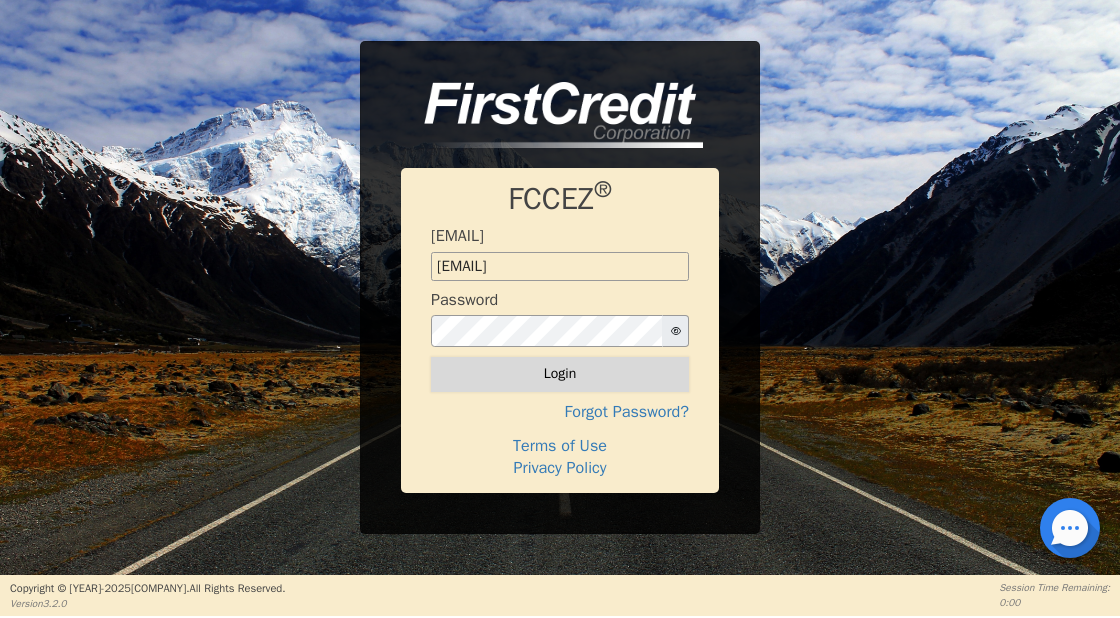 click on "Login" at bounding box center [560, 374] 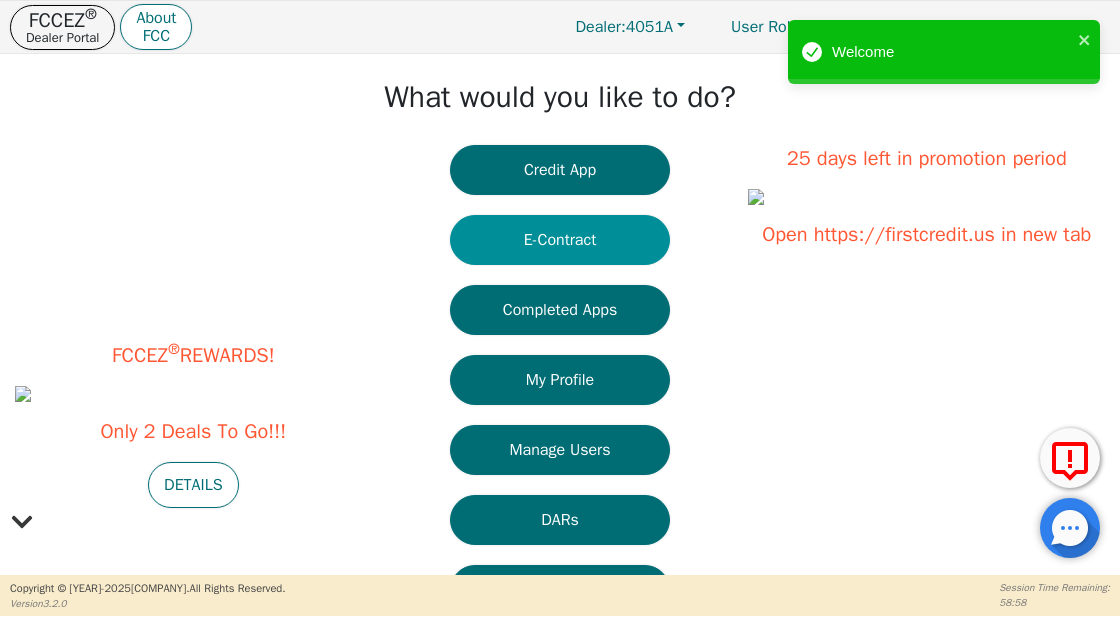 click on "E-Contract" at bounding box center (560, 240) 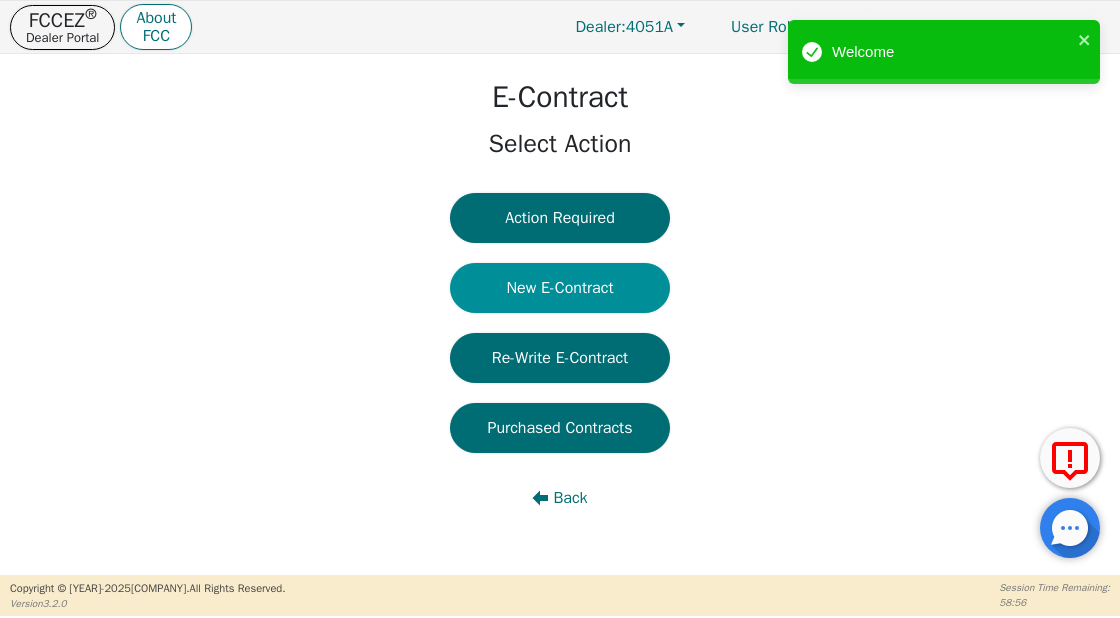 click on "New E-Contract" at bounding box center (560, 288) 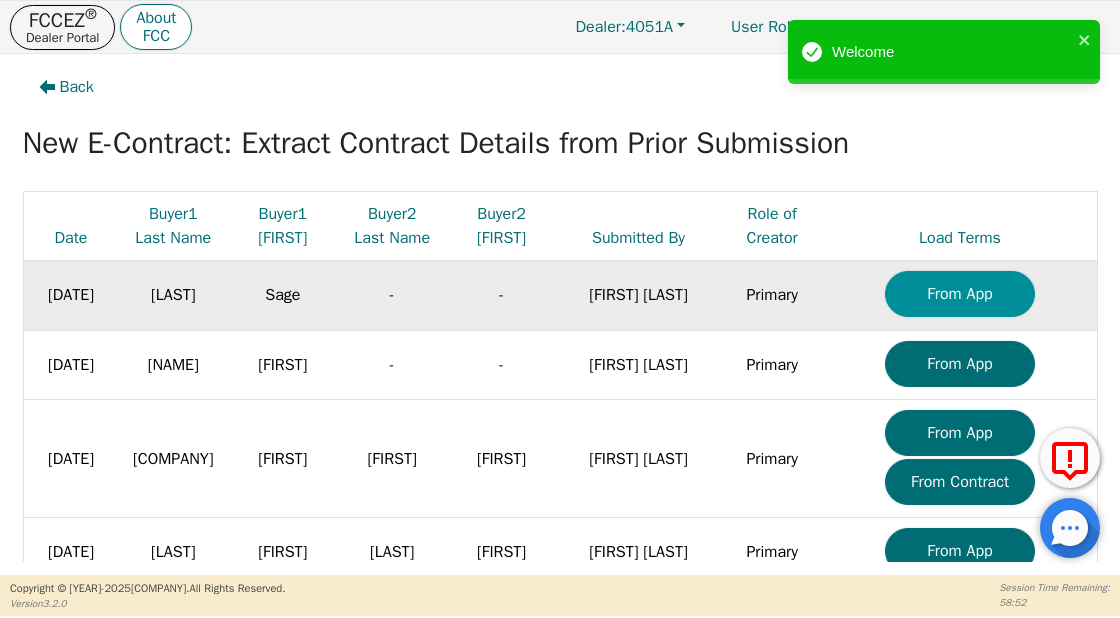 click on "From App" at bounding box center [960, 294] 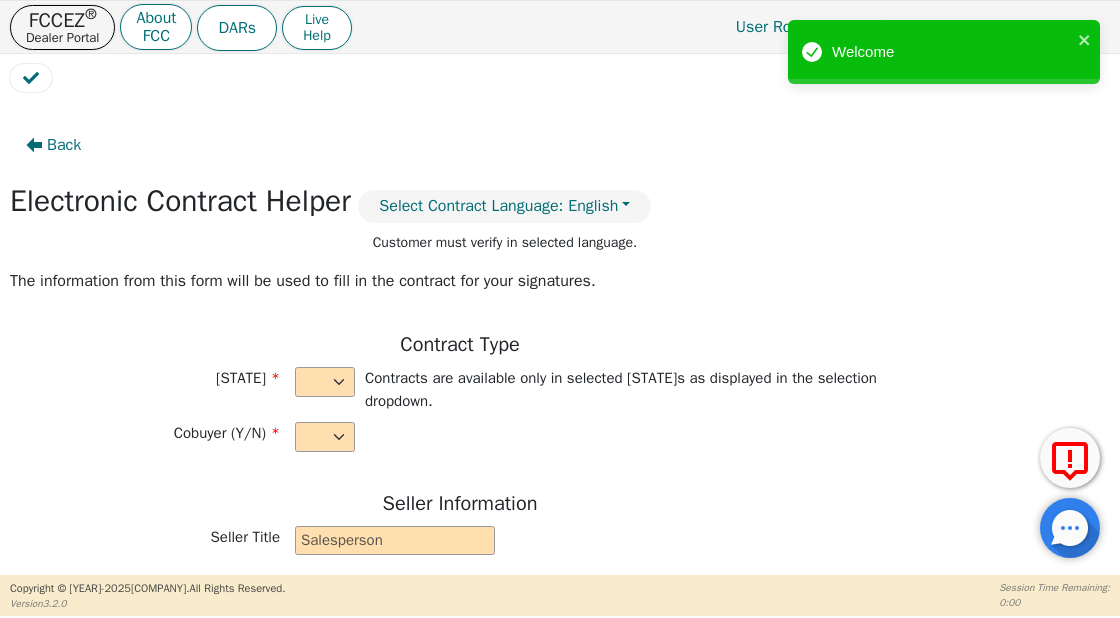 select on "n" 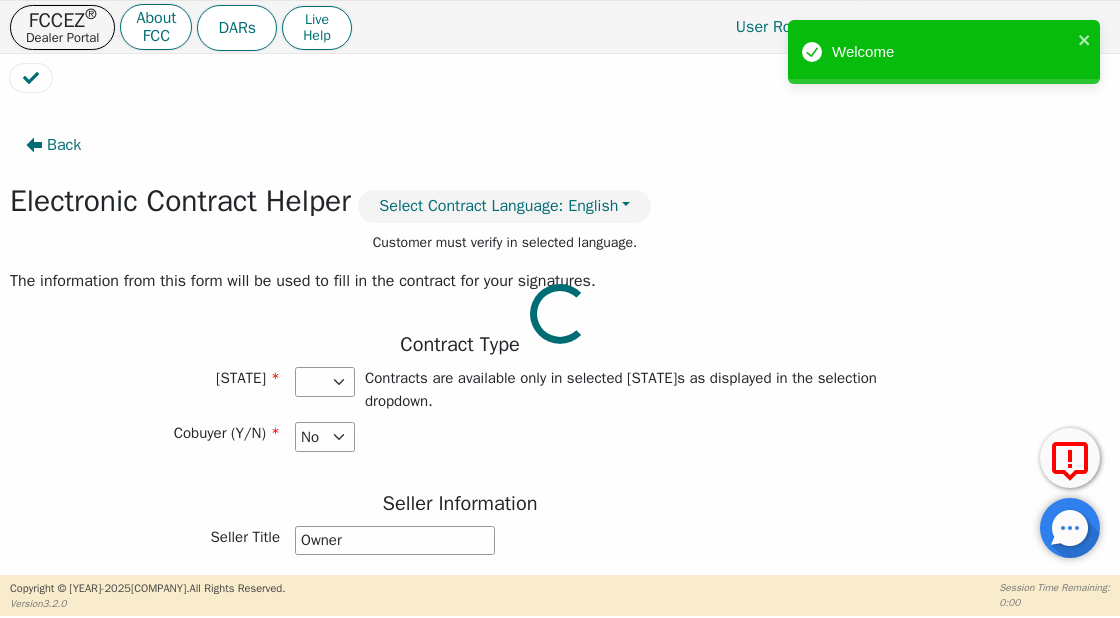 type on "3486.25" 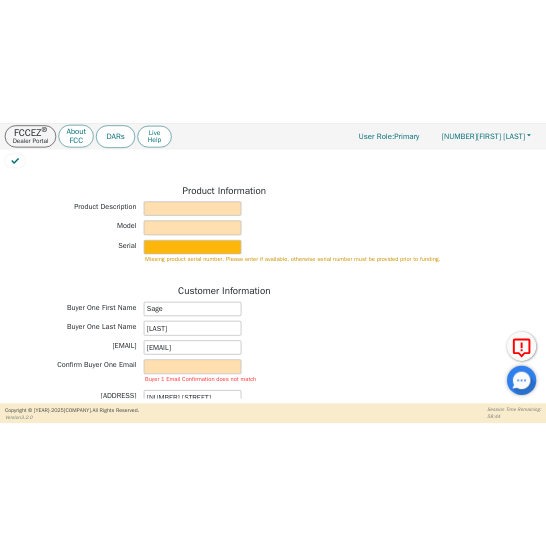 scroll, scrollTop: 743, scrollLeft: 0, axis: vertical 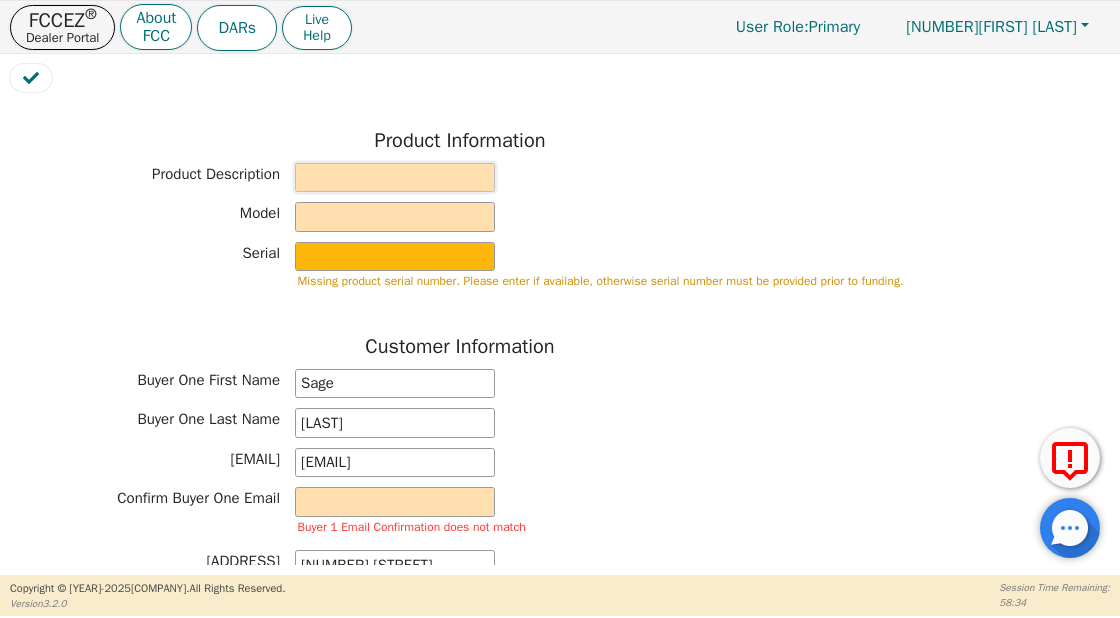 click at bounding box center (395, 178) 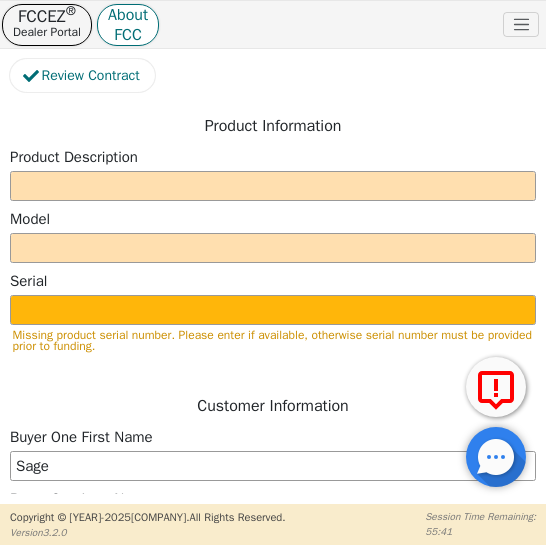 scroll, scrollTop: 1025, scrollLeft: 0, axis: vertical 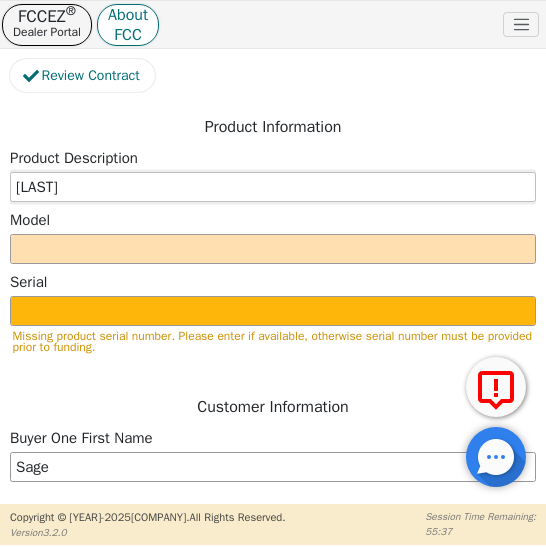 type on "Rainbow" 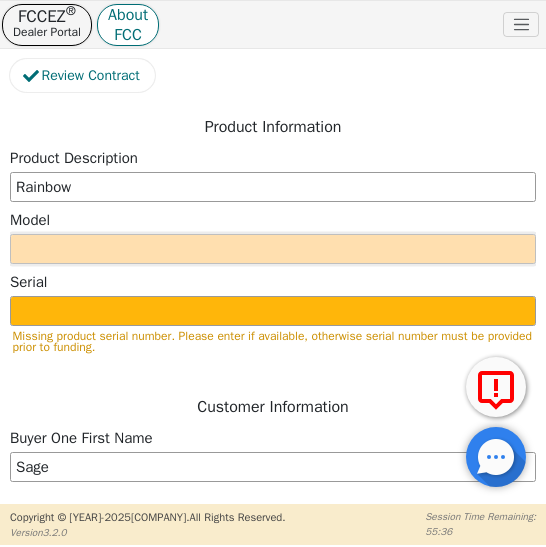 click at bounding box center (273, 249) 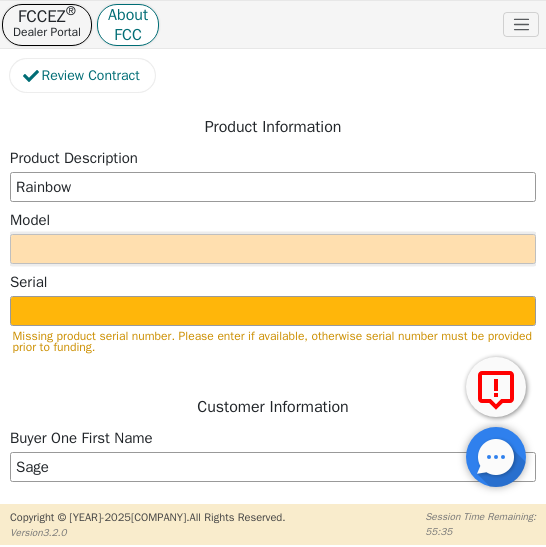 type on "SRX" 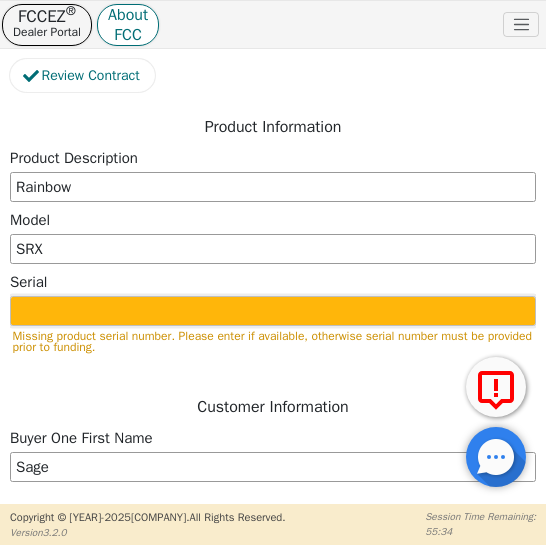 click at bounding box center [273, 311] 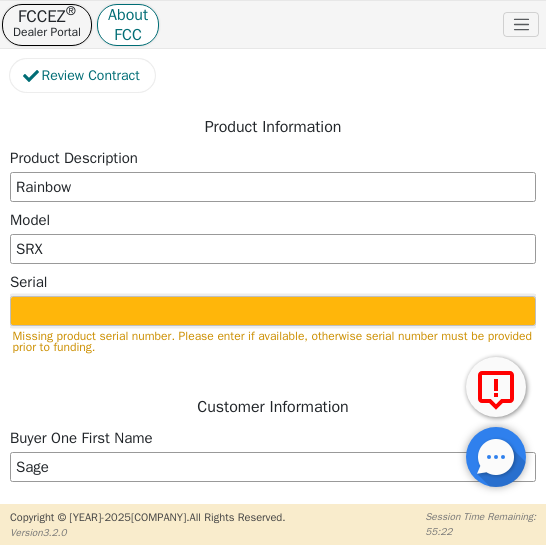 paste on "22784729" 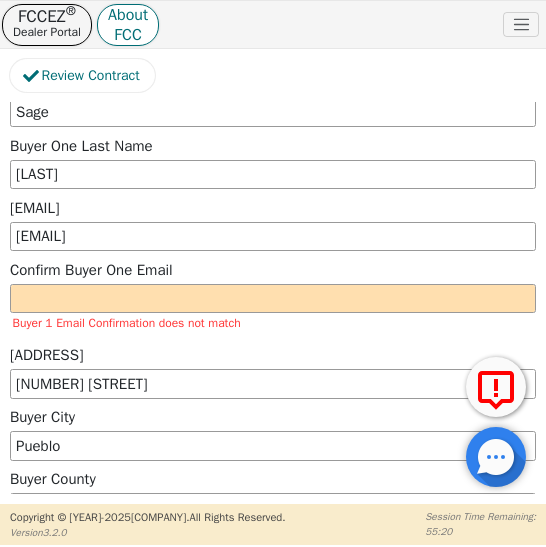 scroll, scrollTop: 1349, scrollLeft: 0, axis: vertical 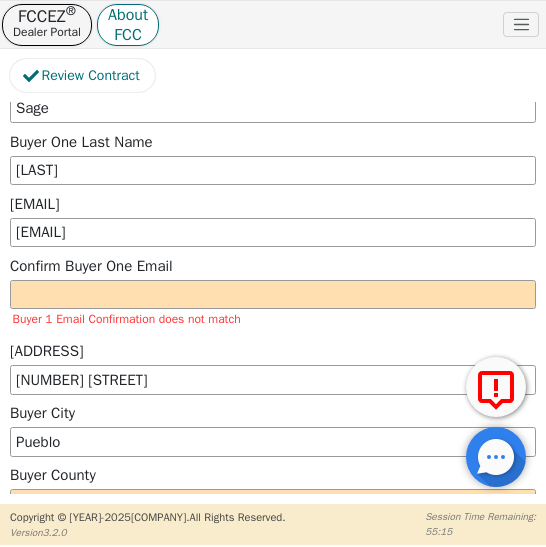 type on "22784729" 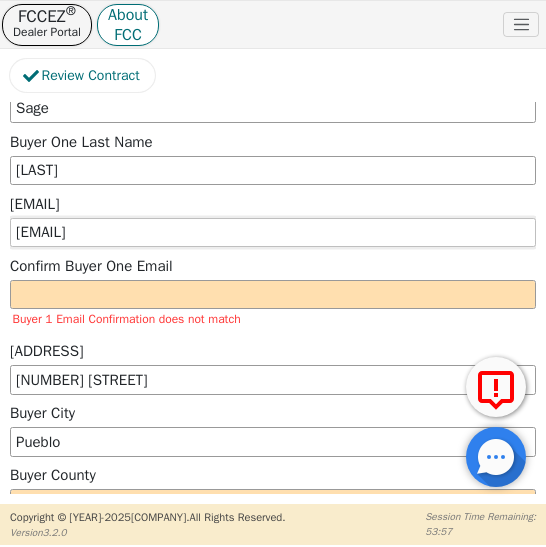 click on "[EMAIL]" at bounding box center [273, 233] 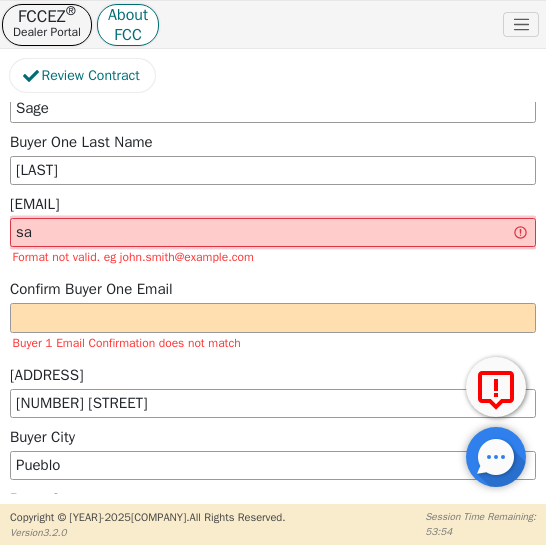 type on "s" 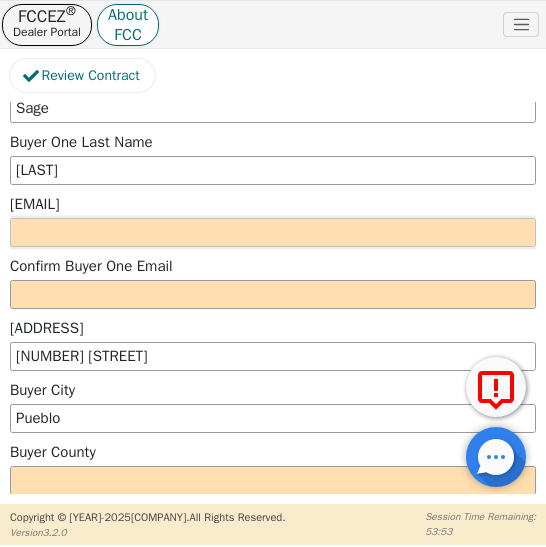 paste on "[EMAIL]" 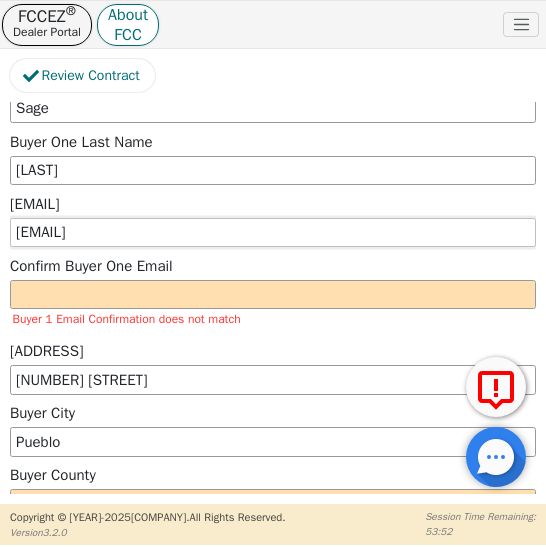type on "[EMAIL]" 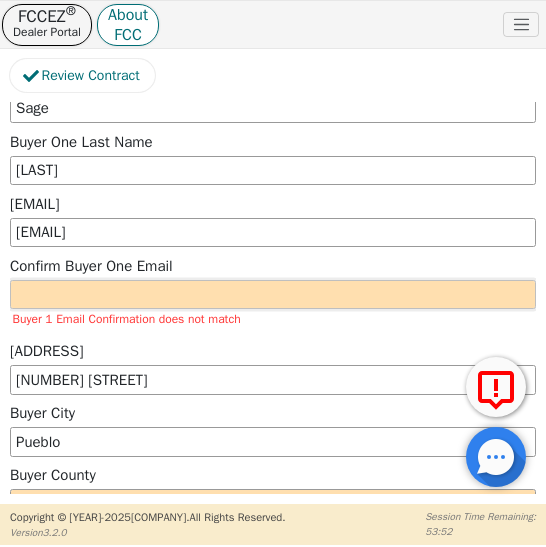 click at bounding box center [273, 295] 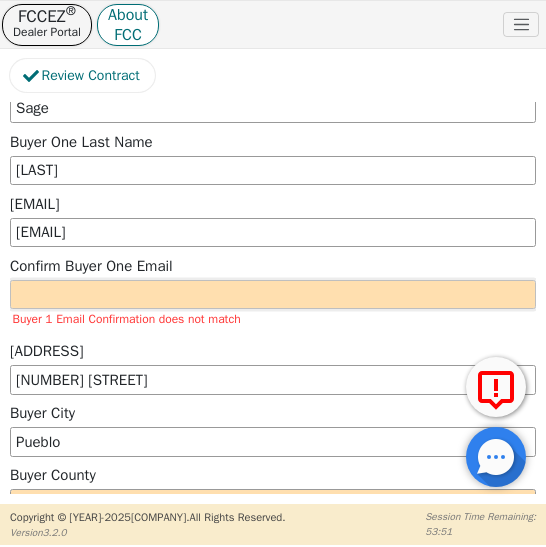 paste on "[EMAIL]" 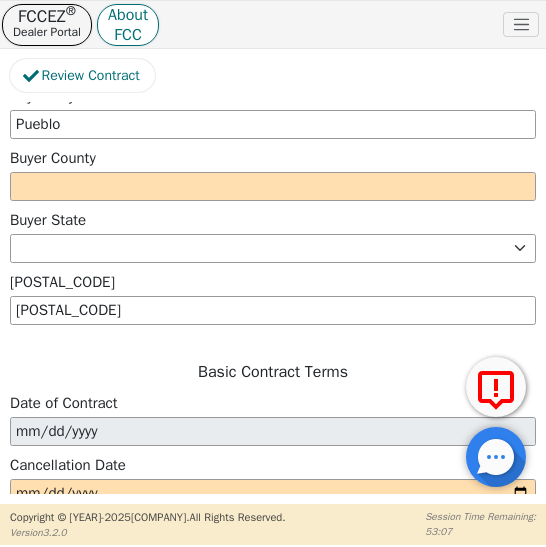 scroll, scrollTop: 1659, scrollLeft: 0, axis: vertical 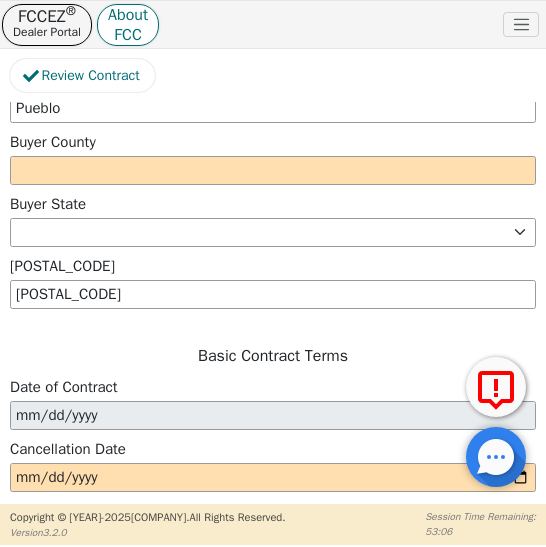 type on "[EMAIL]" 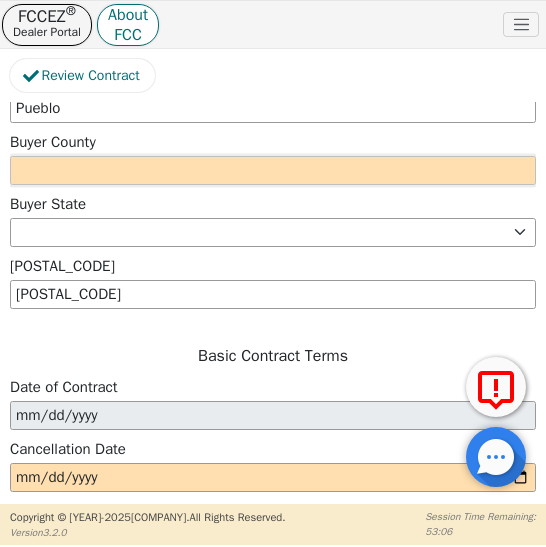 click at bounding box center (273, 171) 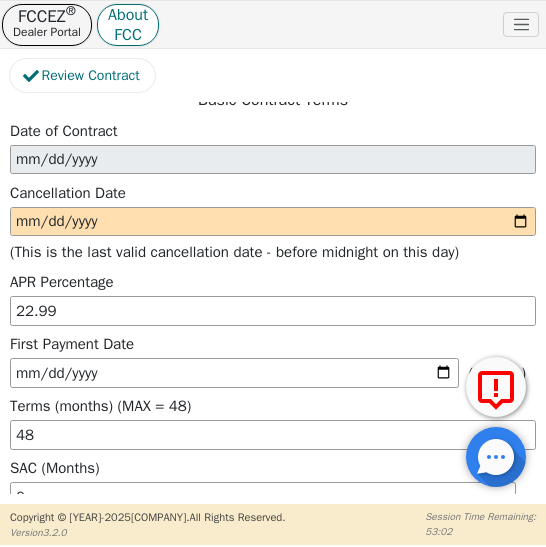 scroll, scrollTop: 1914, scrollLeft: 0, axis: vertical 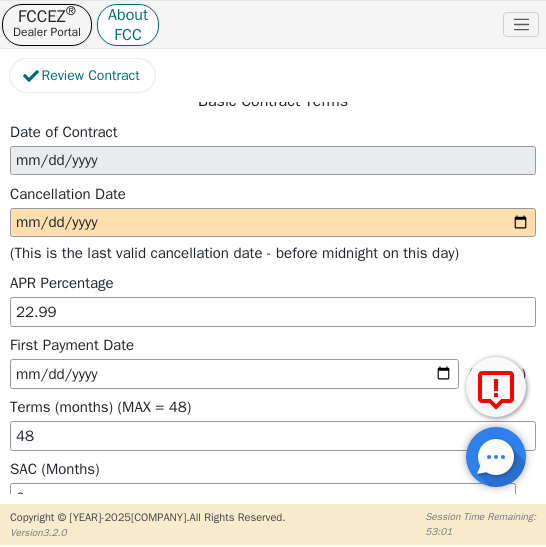type on "Pueblo" 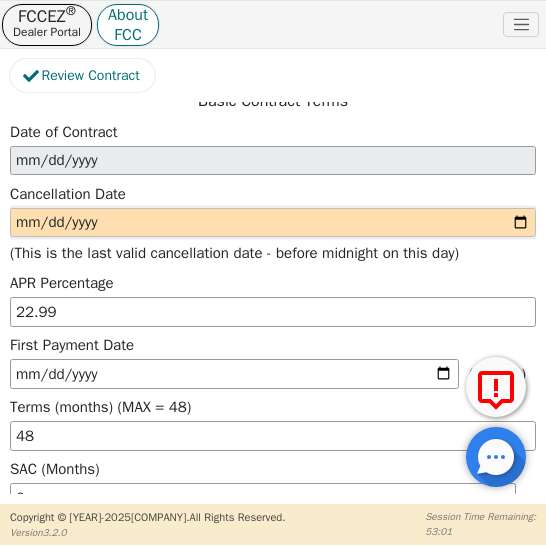 click at bounding box center [273, 223] 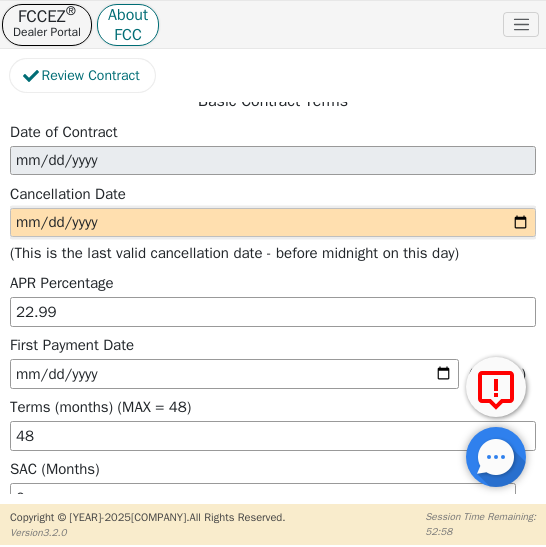 click at bounding box center (273, 223) 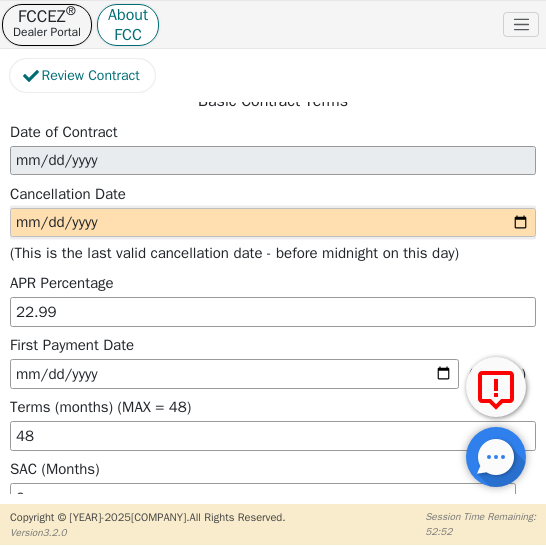 type on "[DATE]" 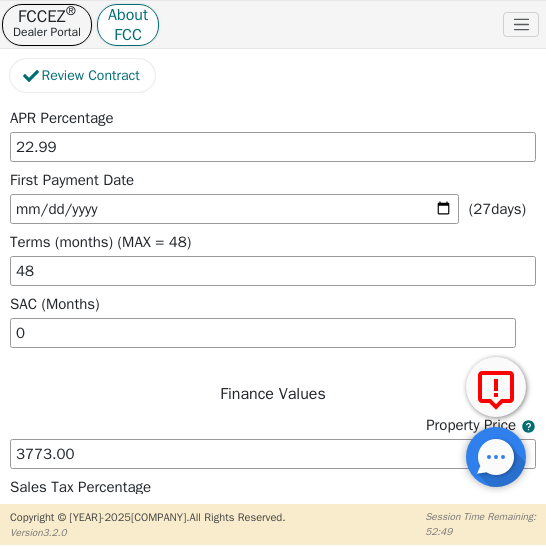 scroll, scrollTop: 2082, scrollLeft: 0, axis: vertical 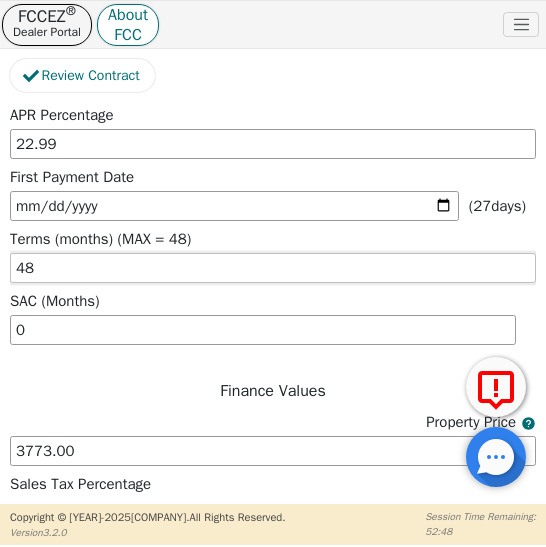 click on "48" at bounding box center [273, 268] 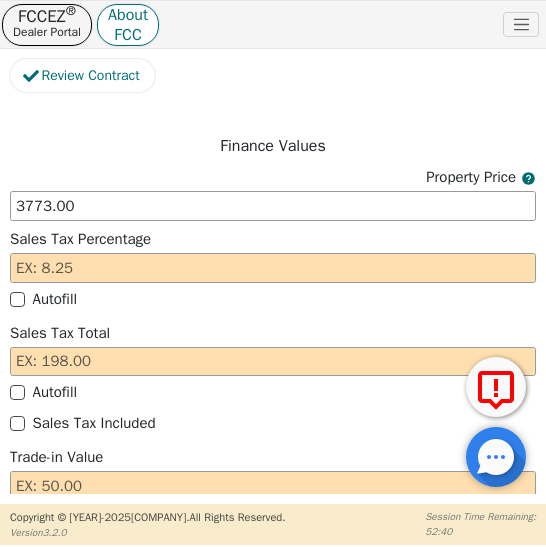 scroll, scrollTop: 2331, scrollLeft: 0, axis: vertical 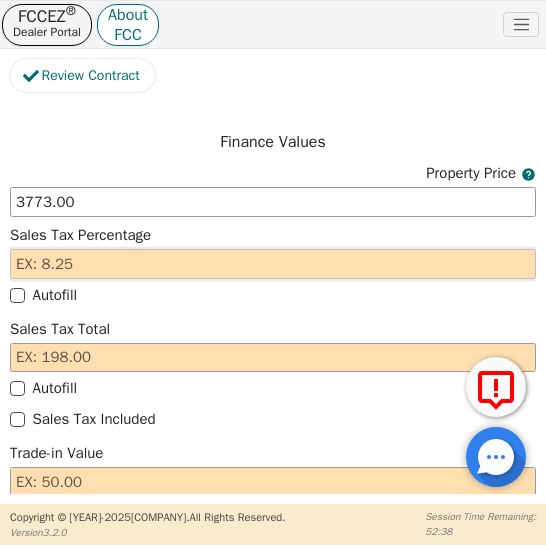 click at bounding box center (273, 264) 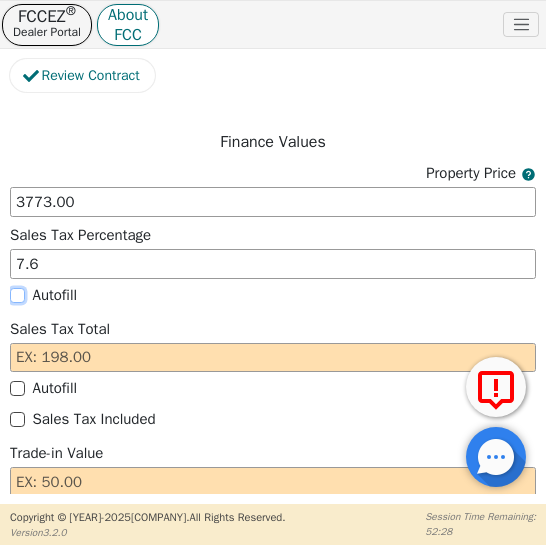 type on "7.60" 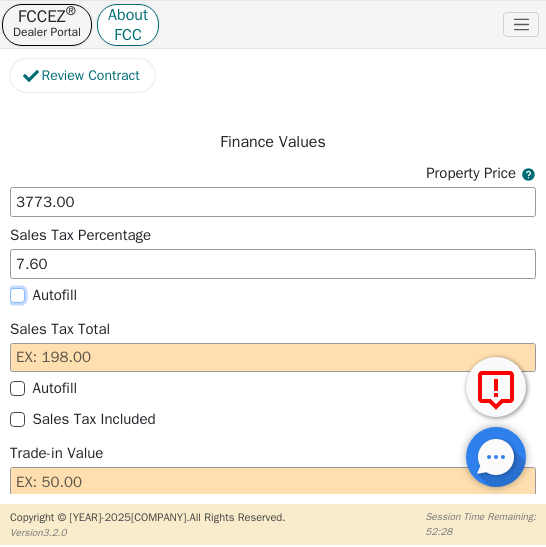 click on "Autofill" at bounding box center [17, 295] 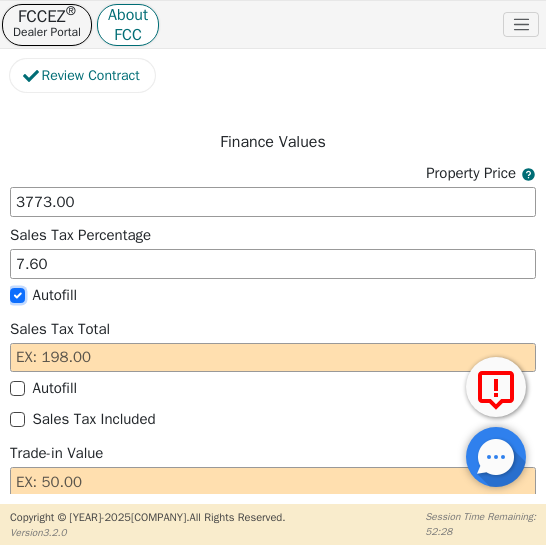 checkbox on "true" 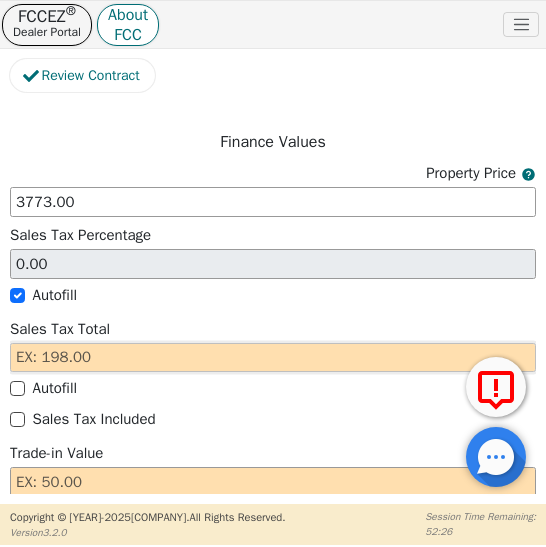 click at bounding box center (273, 358) 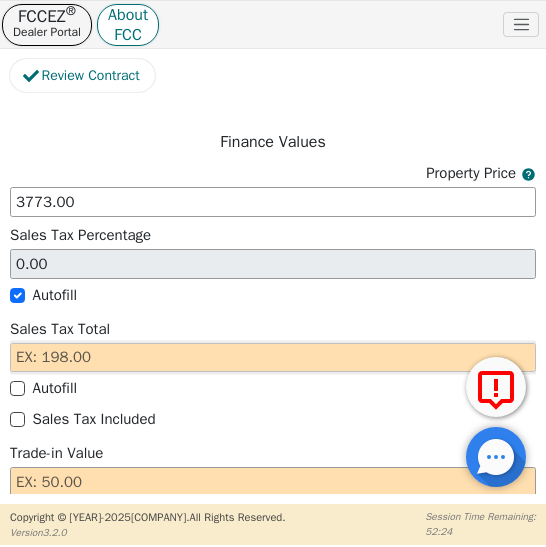 type on "0.05" 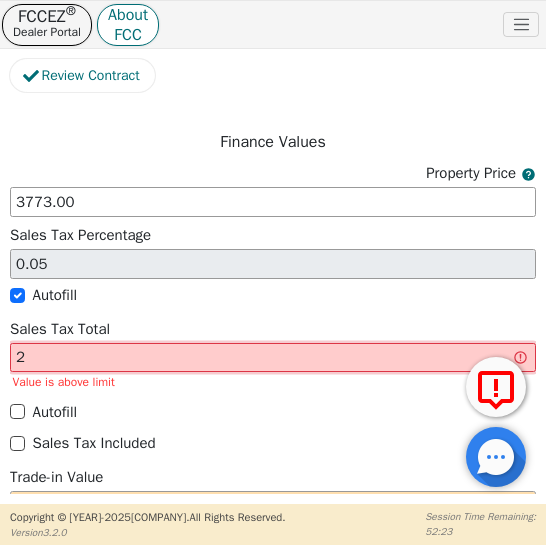type on "[PRICE]" 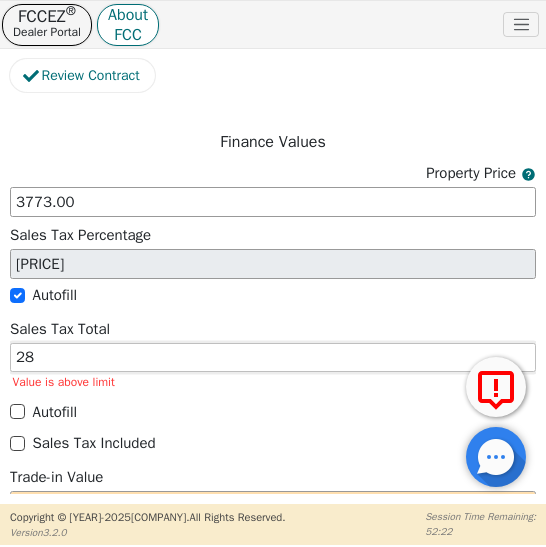 type on "7.58" 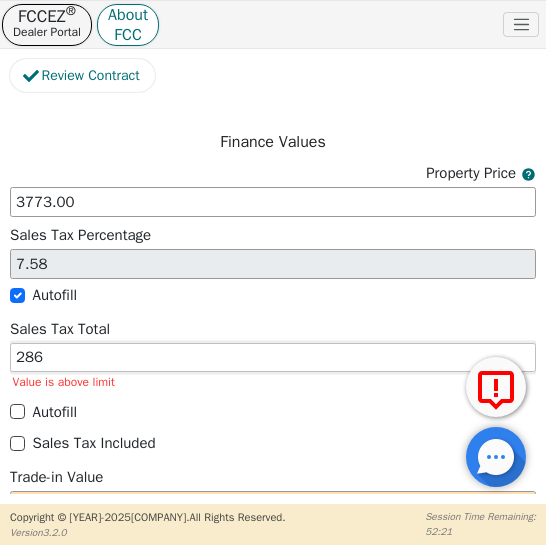 type on "286." 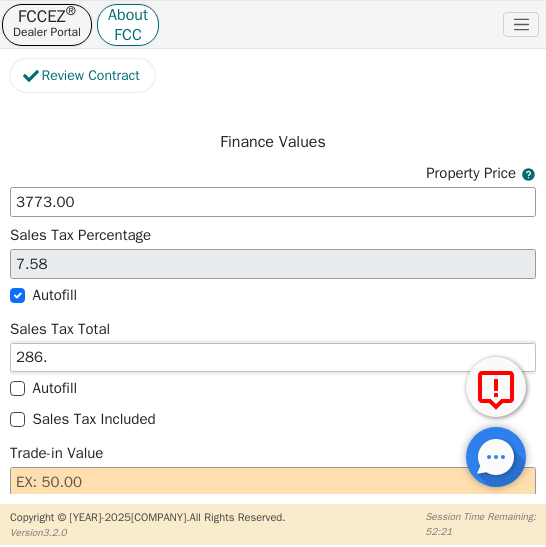 type on "7.60" 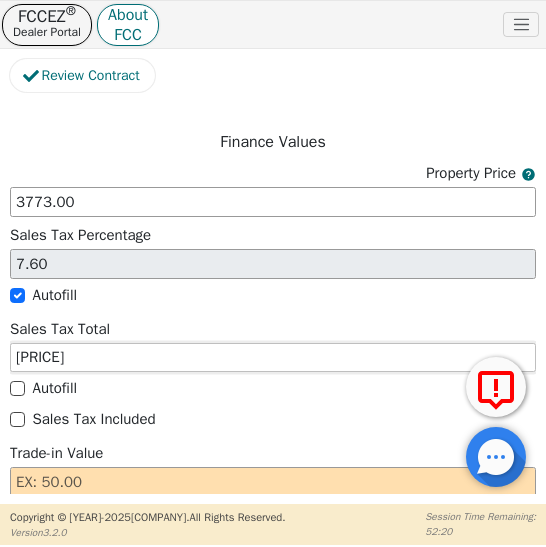 type on "286.75" 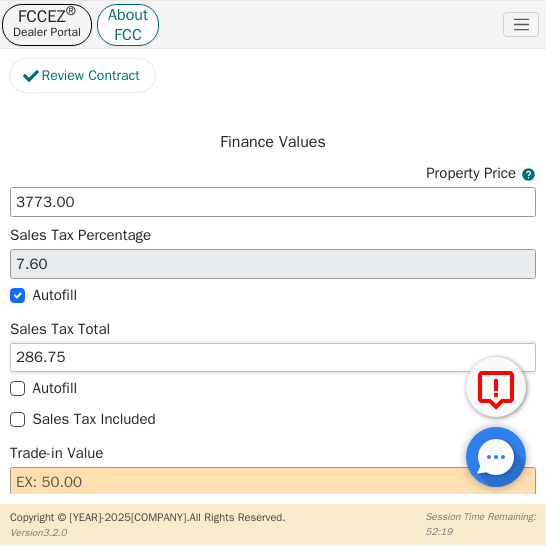 type on "286.75" 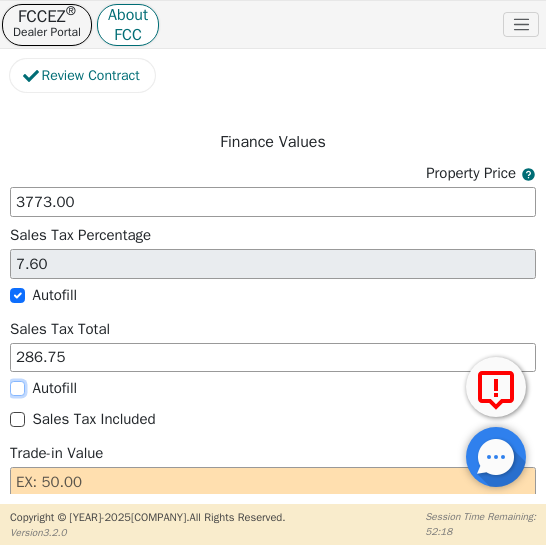 click on "Autofill" at bounding box center [17, 388] 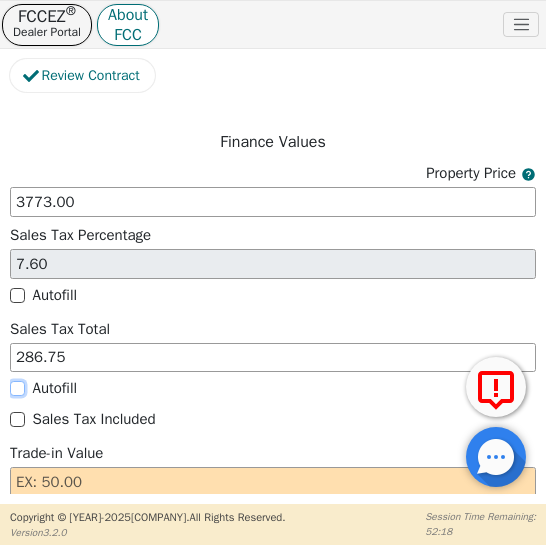 checkbox on "false" 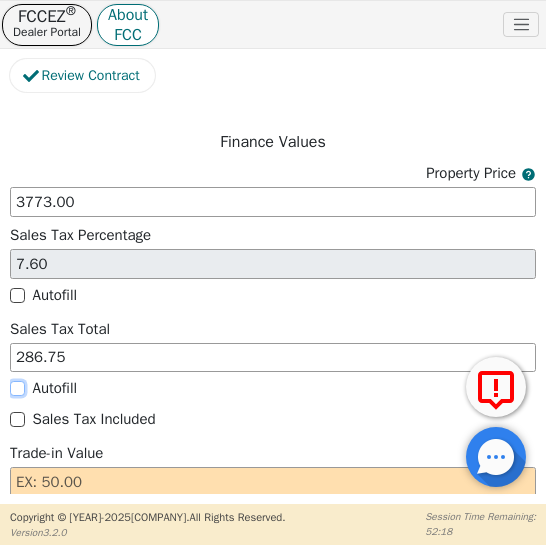 type 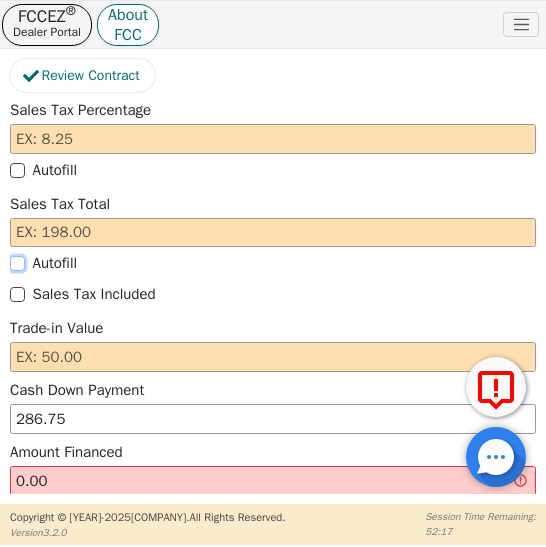 scroll, scrollTop: 2472, scrollLeft: 0, axis: vertical 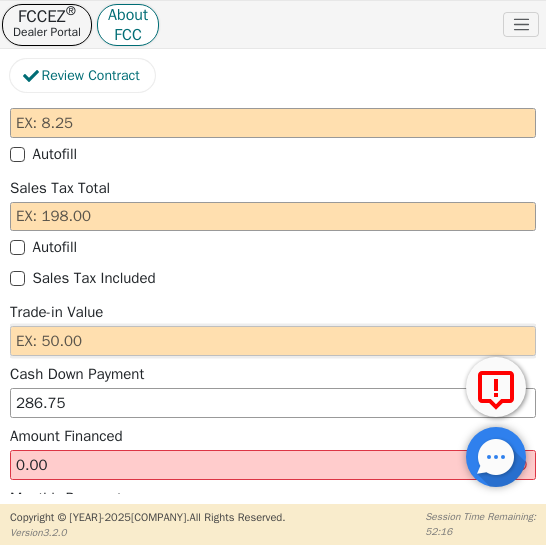 click at bounding box center (273, 341) 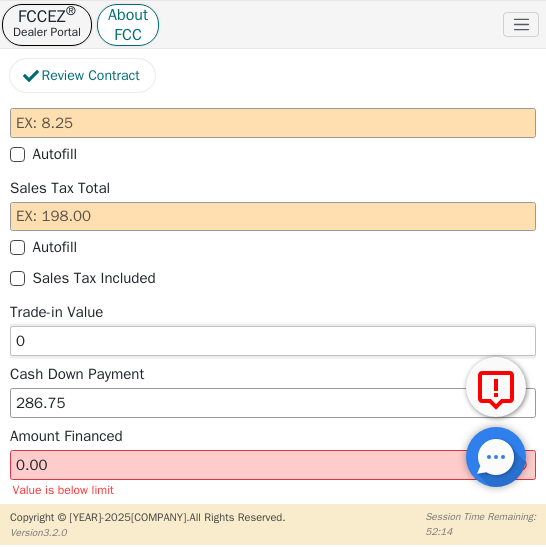 type on "0.00" 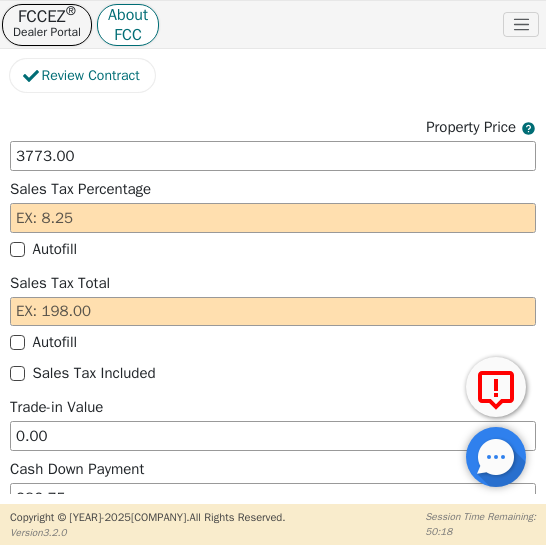 scroll, scrollTop: 2375, scrollLeft: 0, axis: vertical 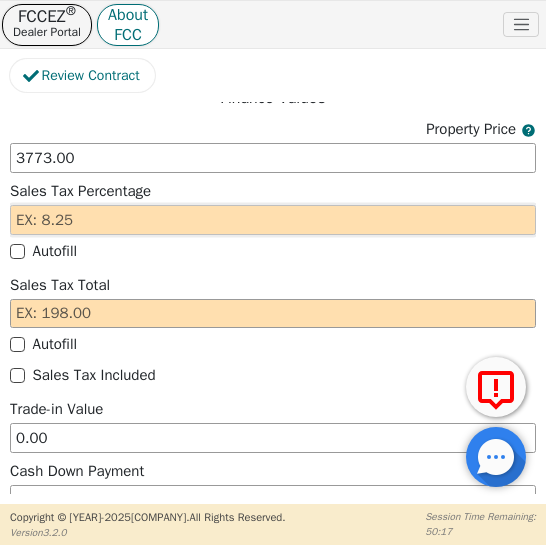 click at bounding box center [273, 220] 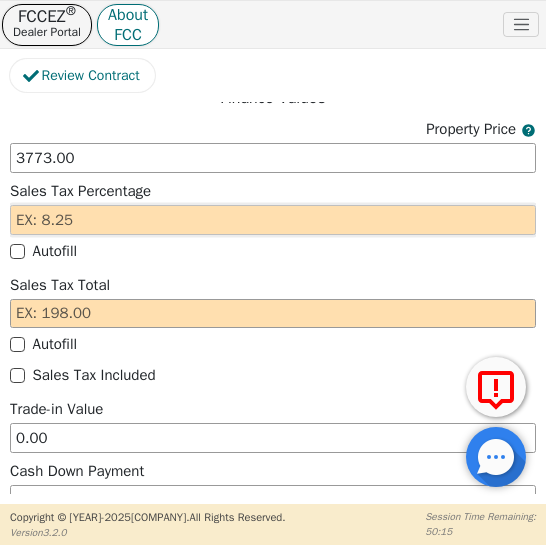 type on "7.60" 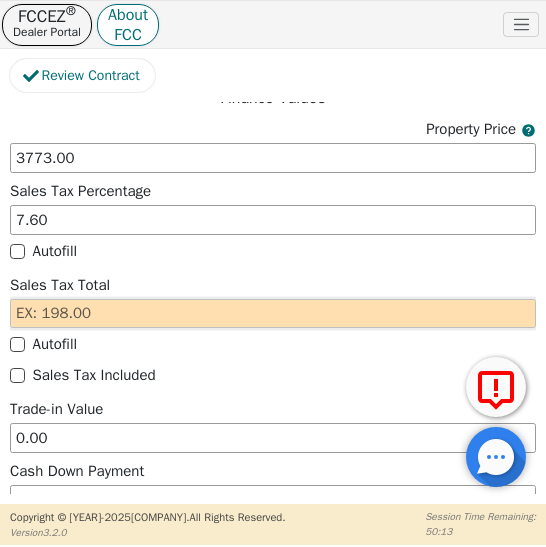 click at bounding box center [273, 314] 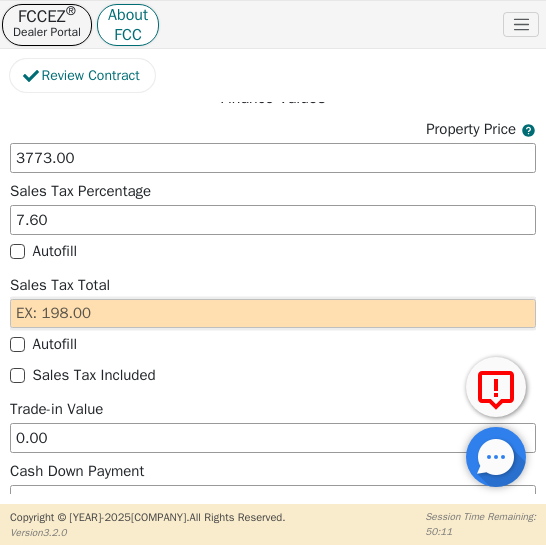 type on "2" 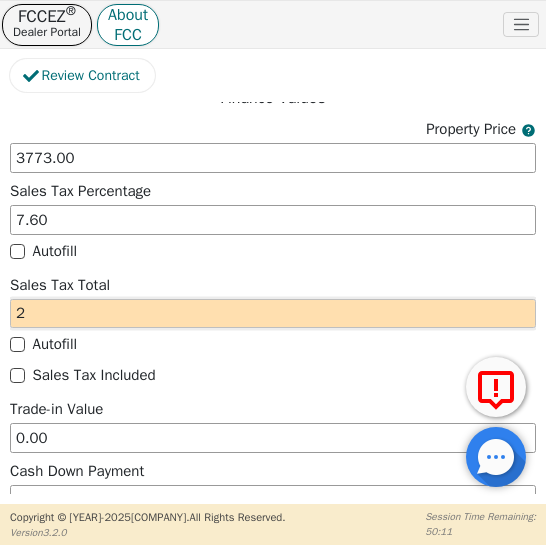 type on "28" 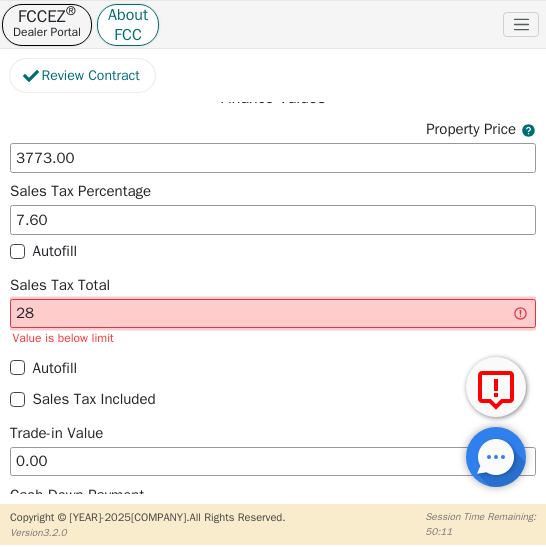 type on "286" 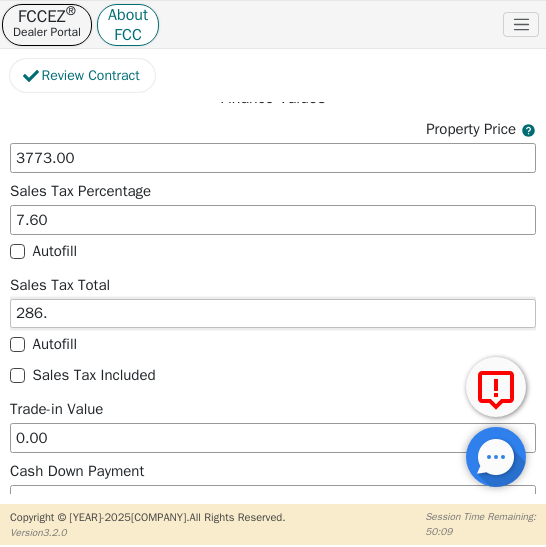 type on "[PRICE]" 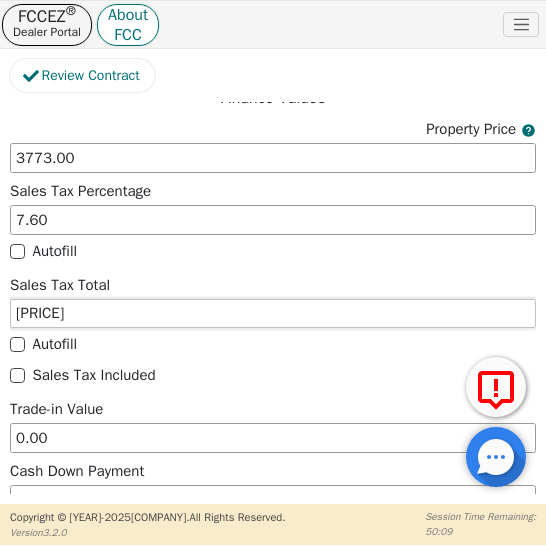 type on "286.75" 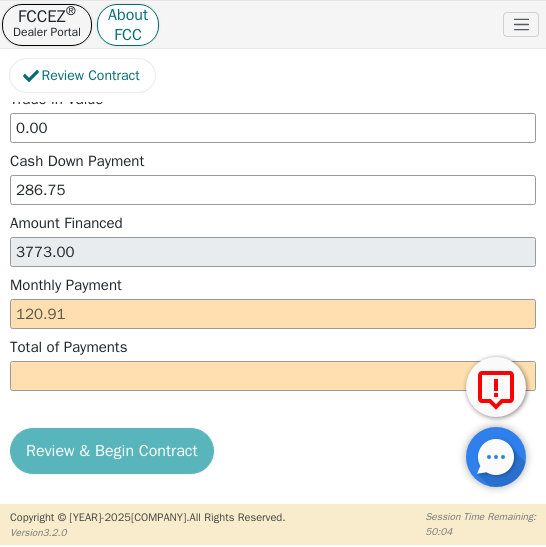 scroll, scrollTop: 2698, scrollLeft: 0, axis: vertical 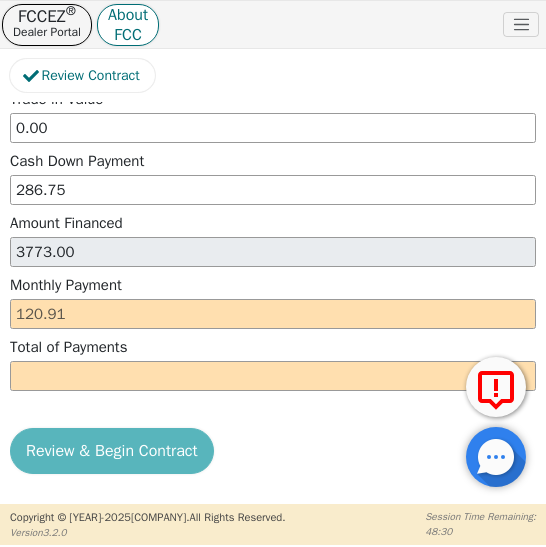 type on "286.75" 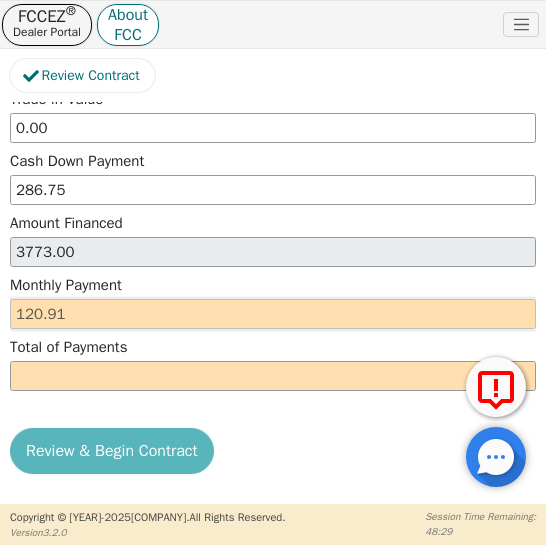 click at bounding box center (273, 314) 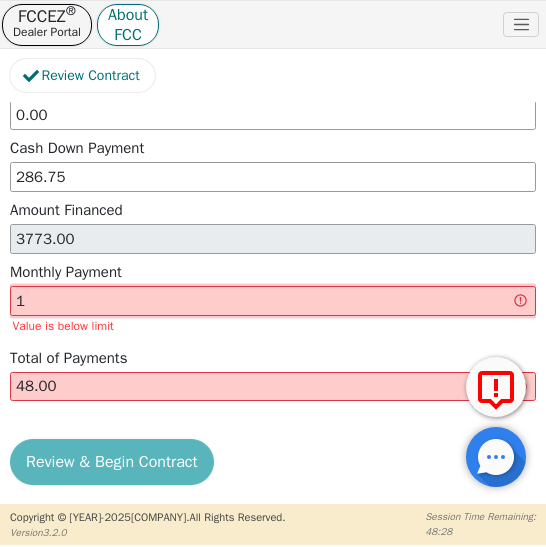 type on "12" 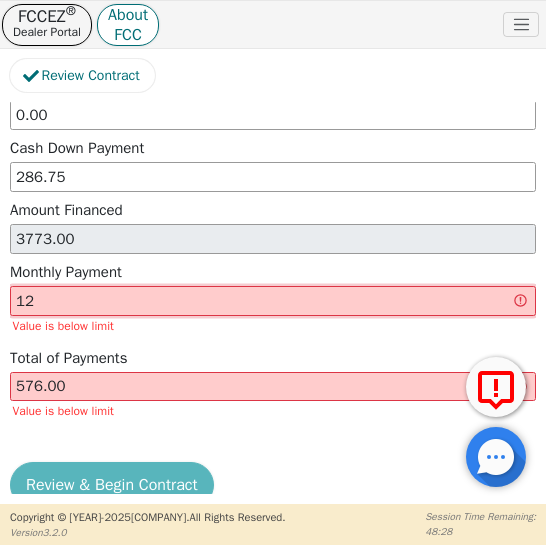 type on "120" 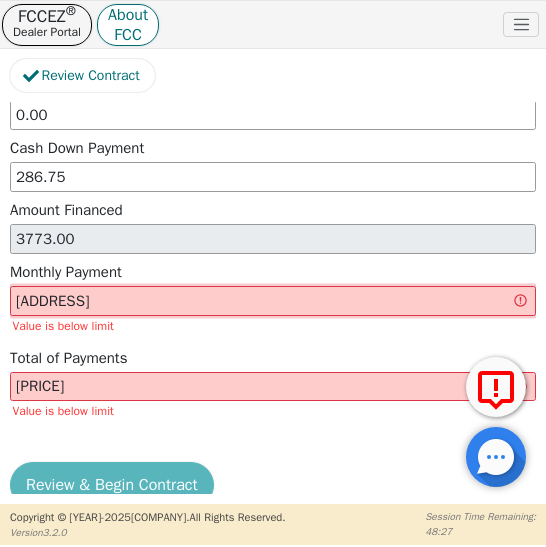 type on "120.9" 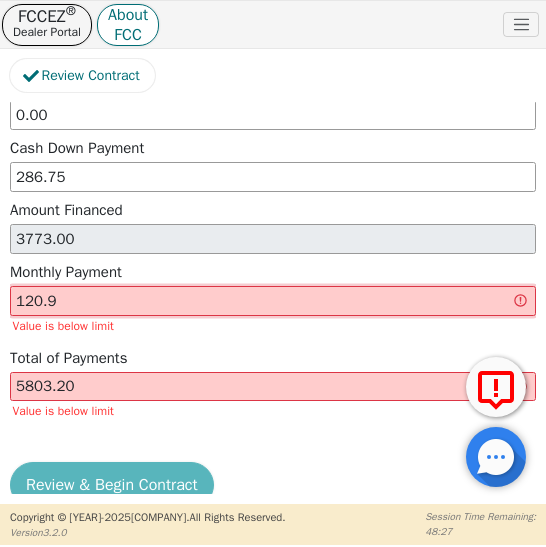 type on "120.91" 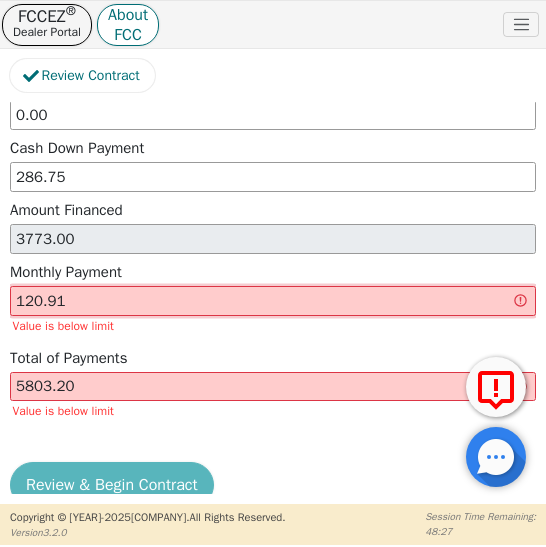 type on "5803.68" 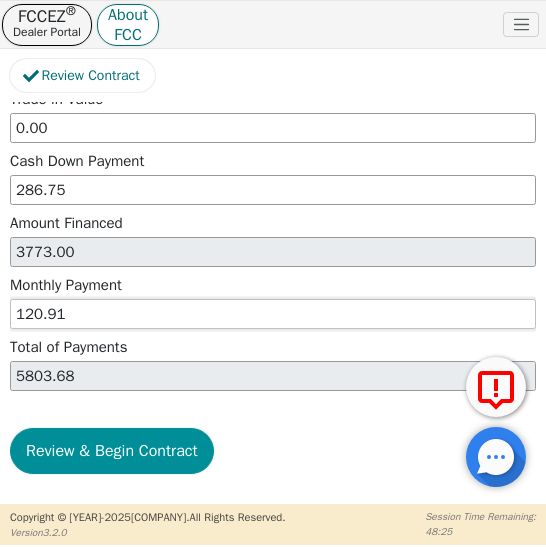 type on "120.91" 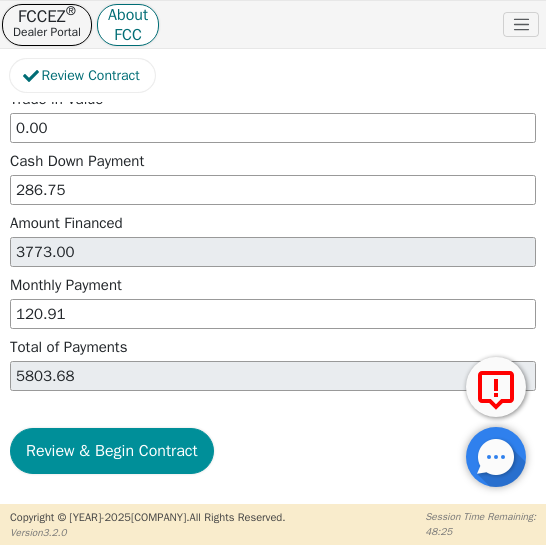 click on "Review & Begin Contract" at bounding box center (112, 451) 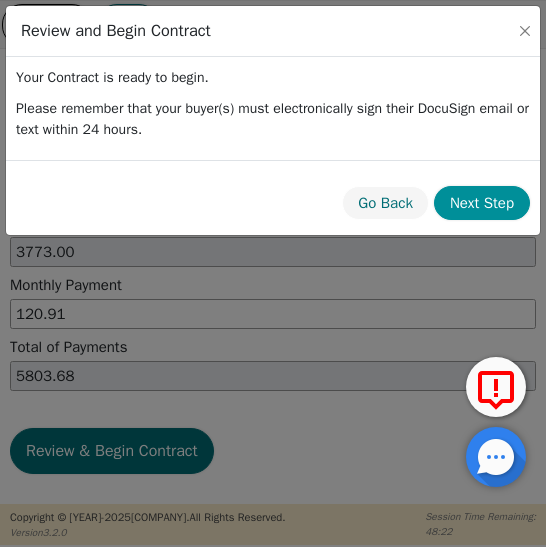 click on "Next Step" at bounding box center (482, 203) 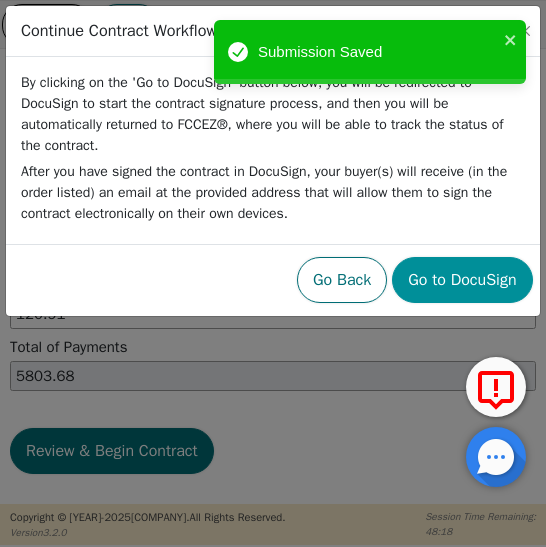 click on "Go to DocuSign" at bounding box center [462, 280] 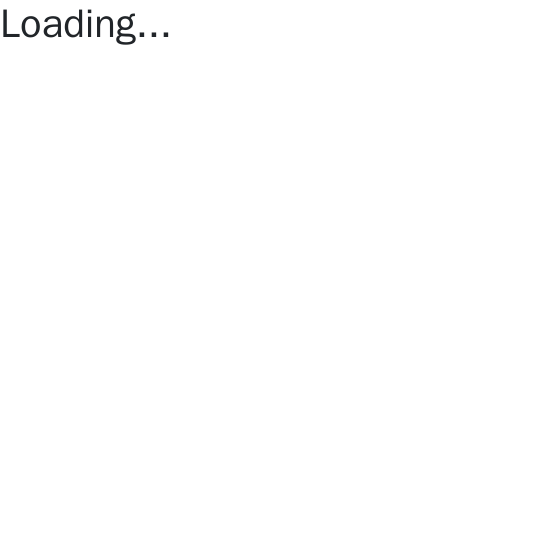 scroll, scrollTop: 0, scrollLeft: 0, axis: both 